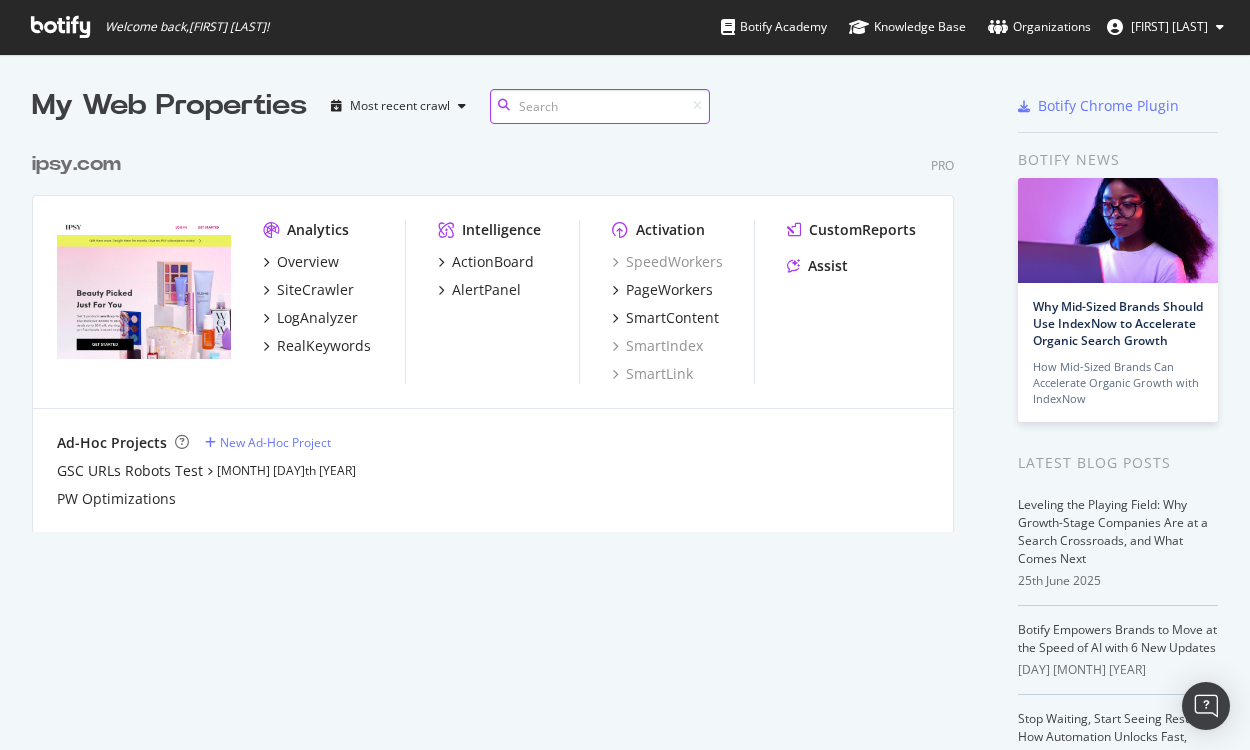 scroll, scrollTop: 0, scrollLeft: 0, axis: both 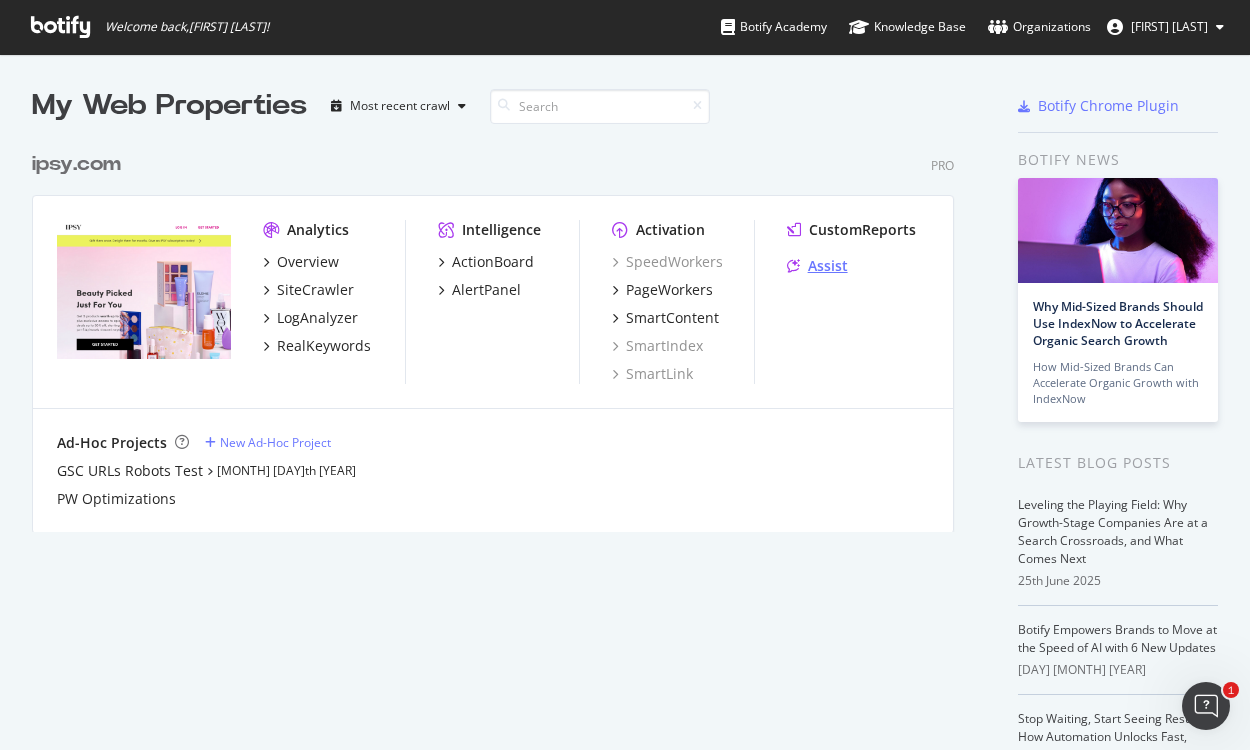 click on "Assist" at bounding box center (828, 266) 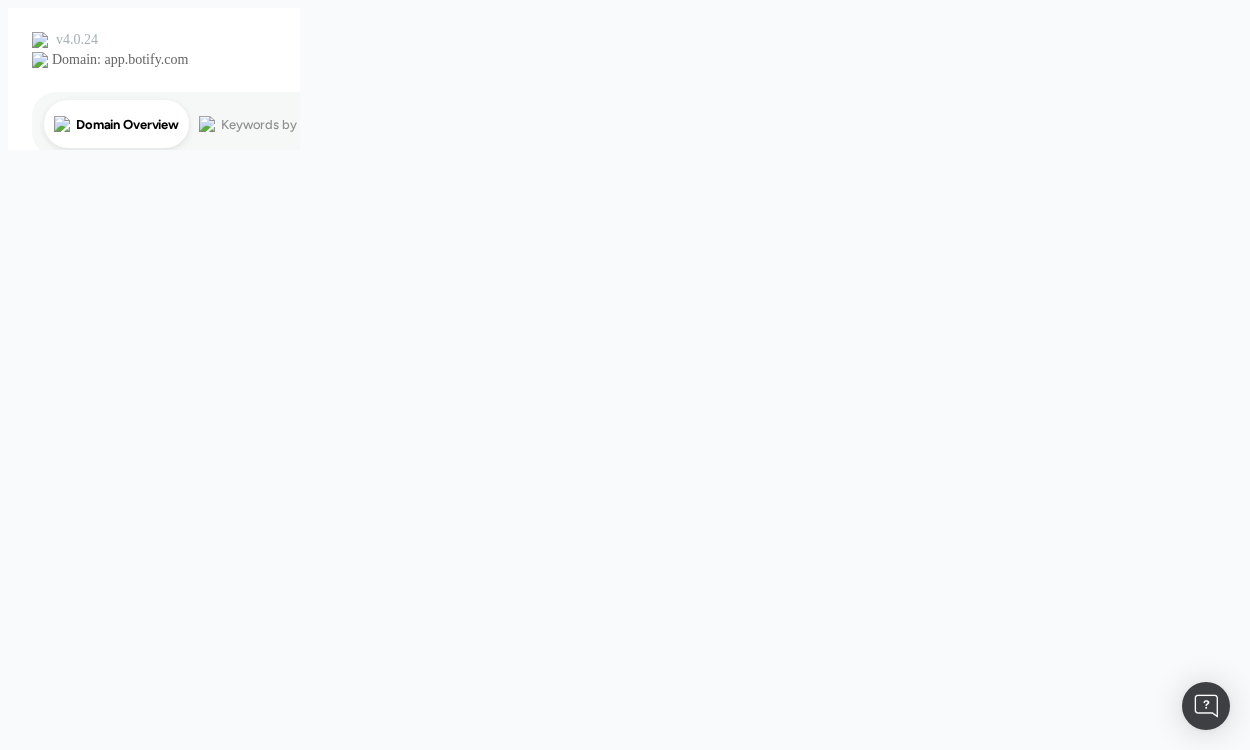 scroll, scrollTop: 0, scrollLeft: 0, axis: both 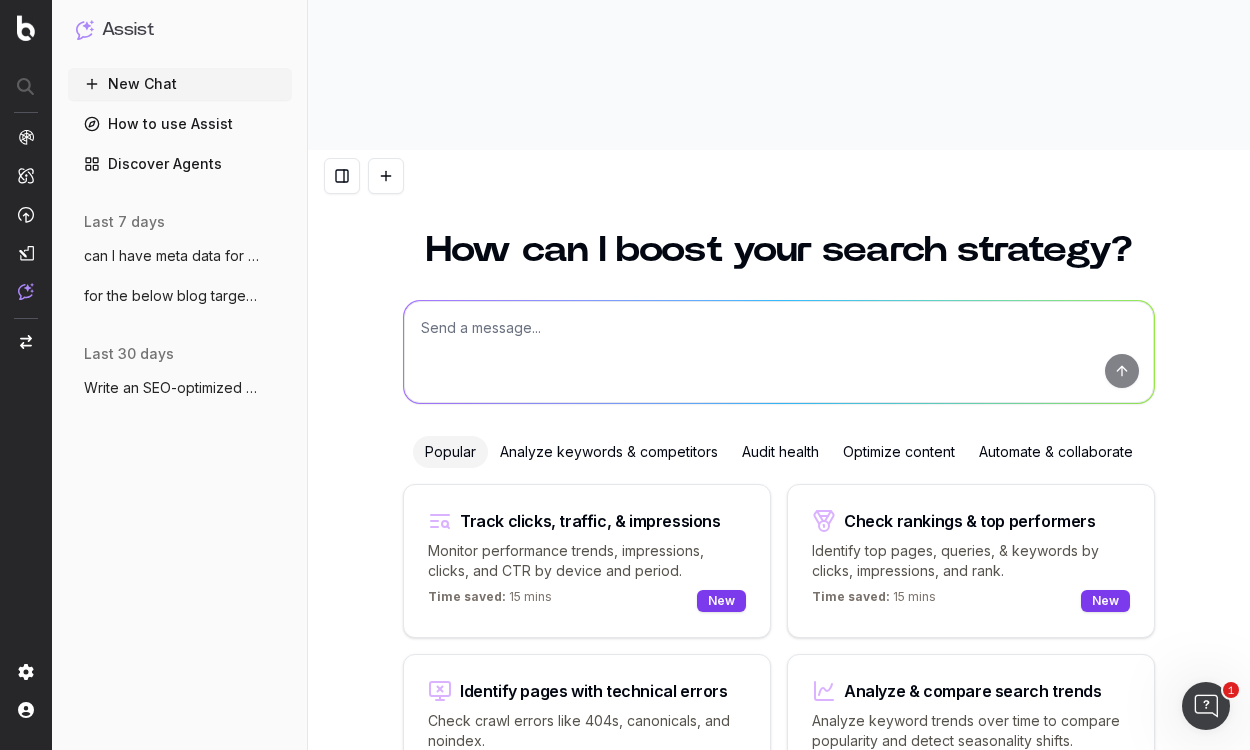 click at bounding box center (779, 352) 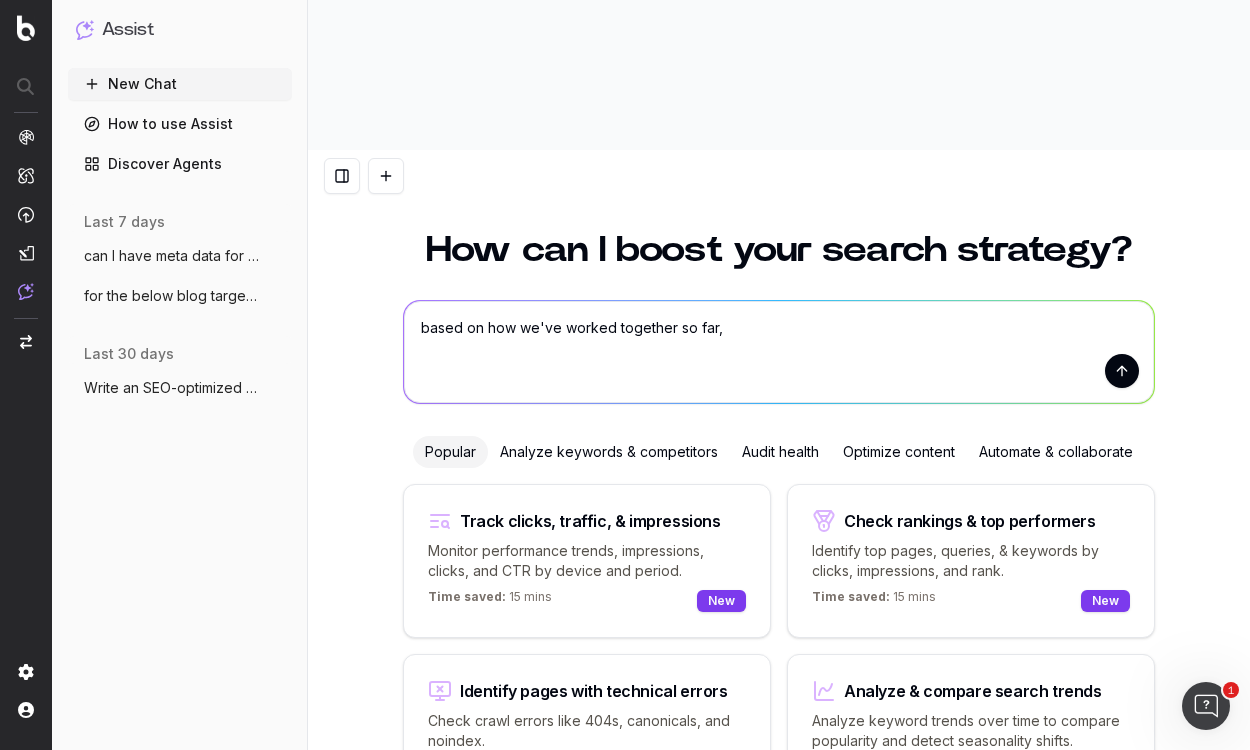 paste on "o you have an example of a blog you used the Botify Assistant on?  And a one liner on how you used it?" 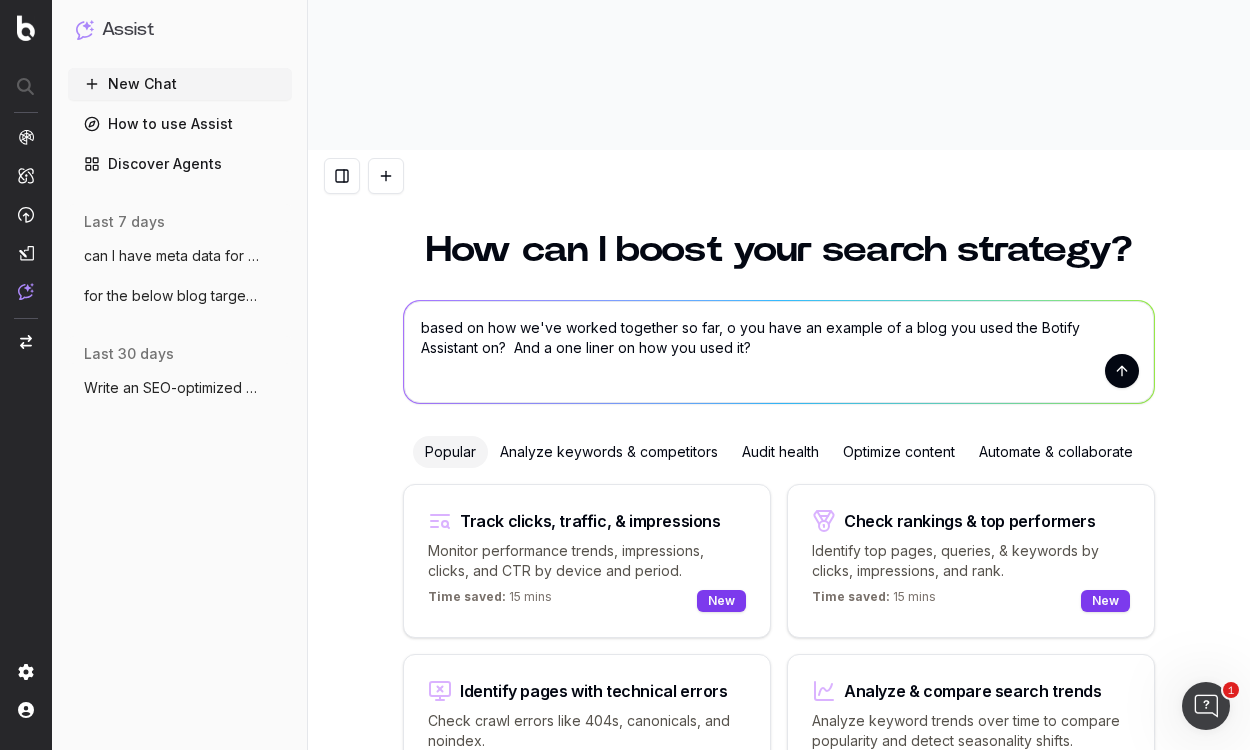 click on "based on how we've worked together so far, o you have an example of a blog you used the Botify Assistant on?  And a one liner on how you used it?" at bounding box center (779, 352) 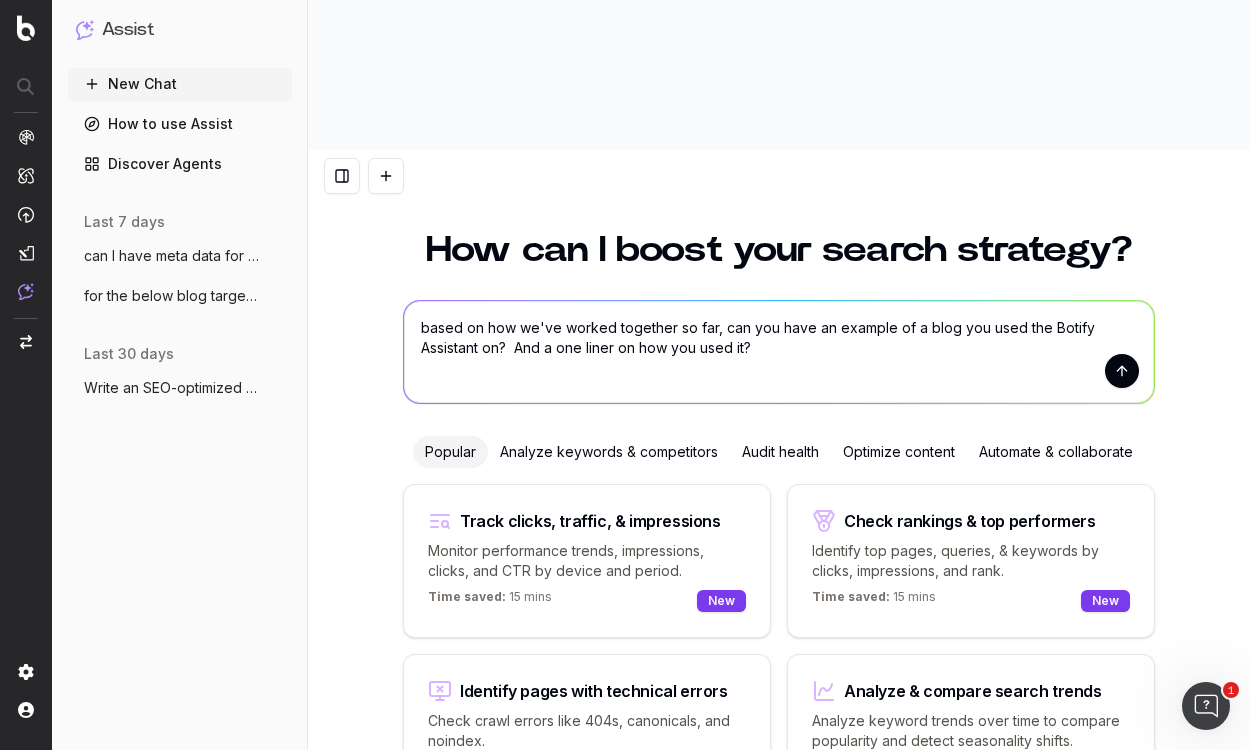 click on "based on how we've worked together so far, can you have an example of a blog you used the Botify Assistant on?  And a one liner on how you used it?" at bounding box center [779, 352] 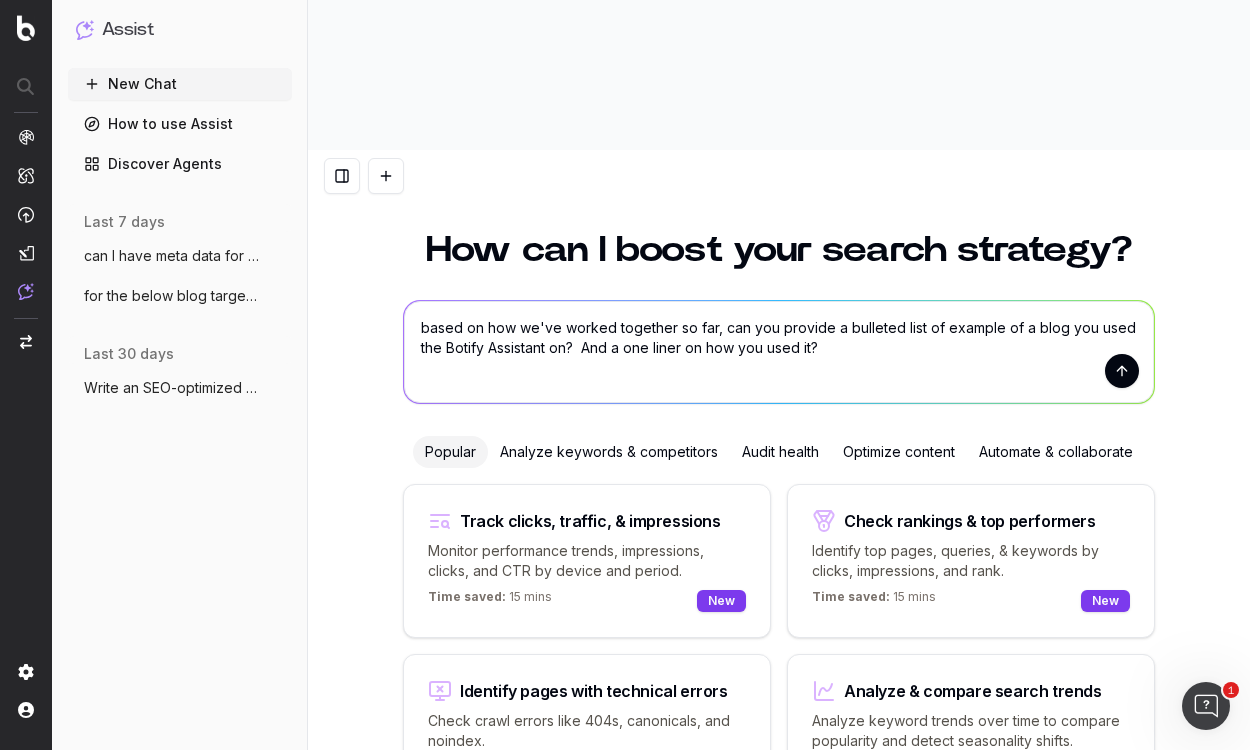 click on "based on how we've worked together so far, can you provide a bulleted list of example of a blog you used the Botify Assistant on?  And a one liner on how you used it?" at bounding box center (779, 352) 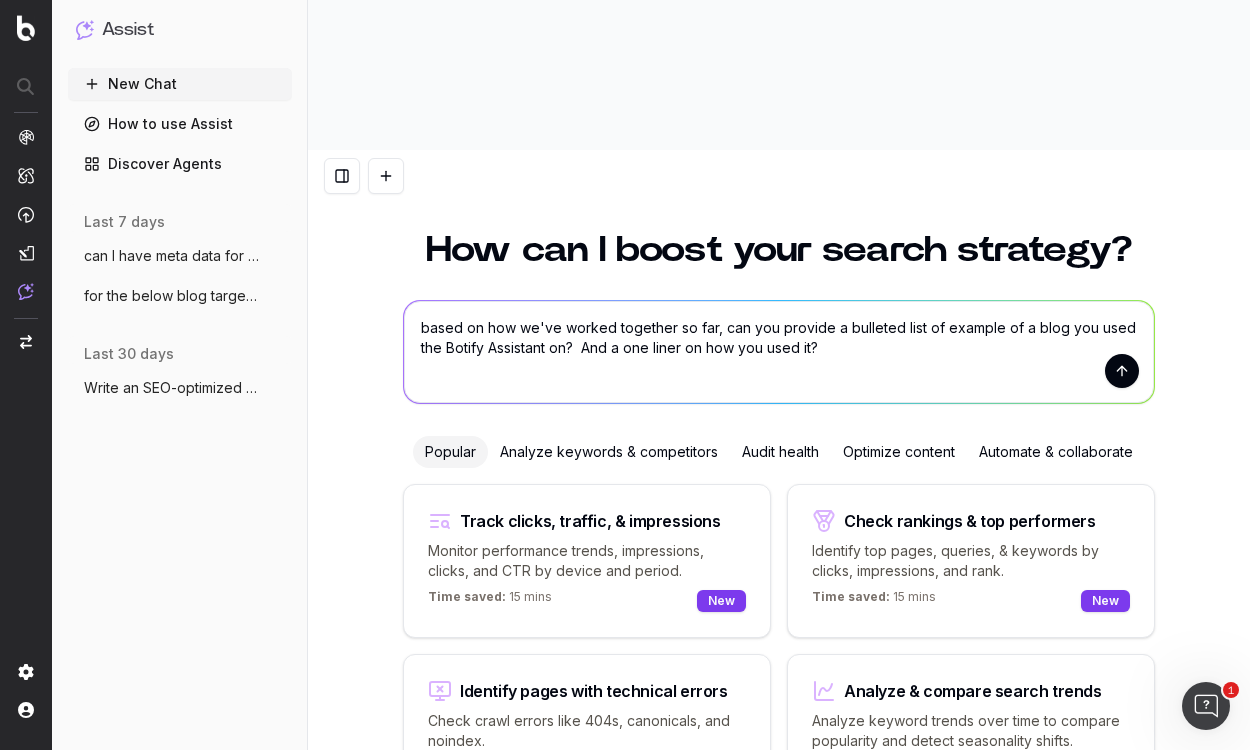drag, startPoint x: 625, startPoint y: 201, endPoint x: 830, endPoint y: 177, distance: 206.4001 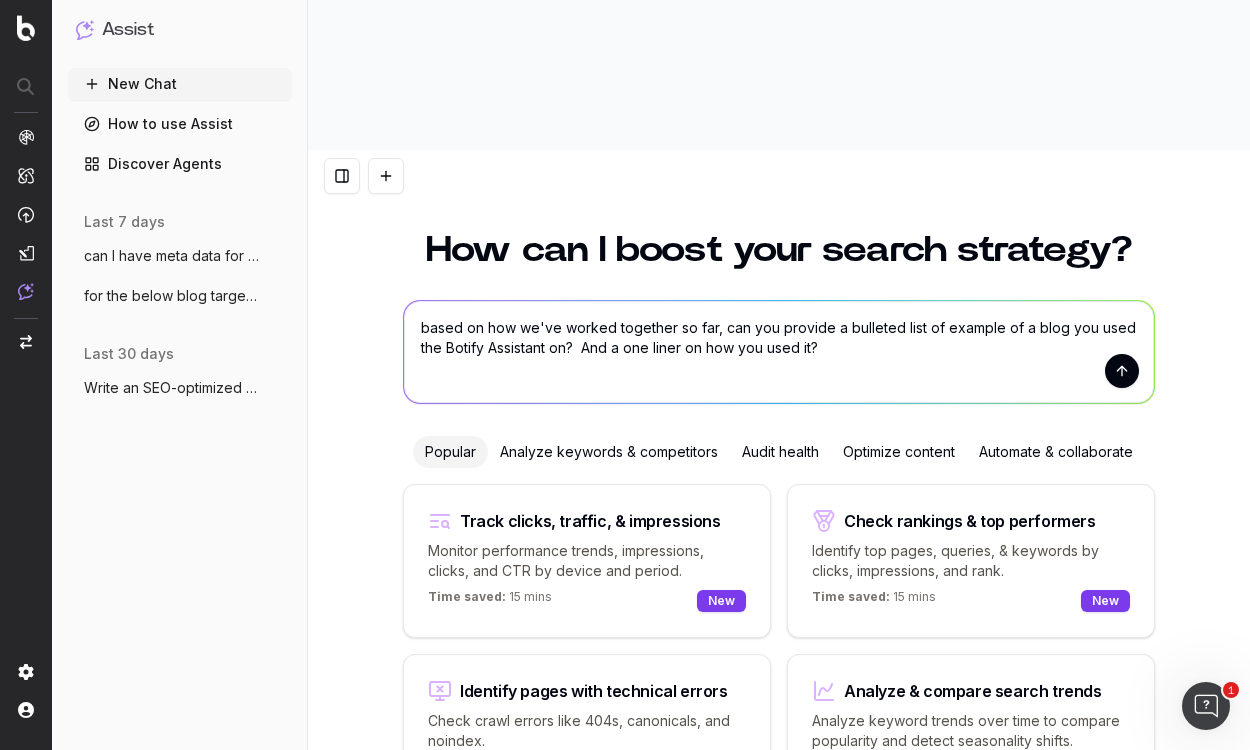 click on "based on how we've worked together so far, can you provide a bulleted list of example of a blog you used the Botify Assistant on?  And a one liner on how you used it?" at bounding box center [779, 352] 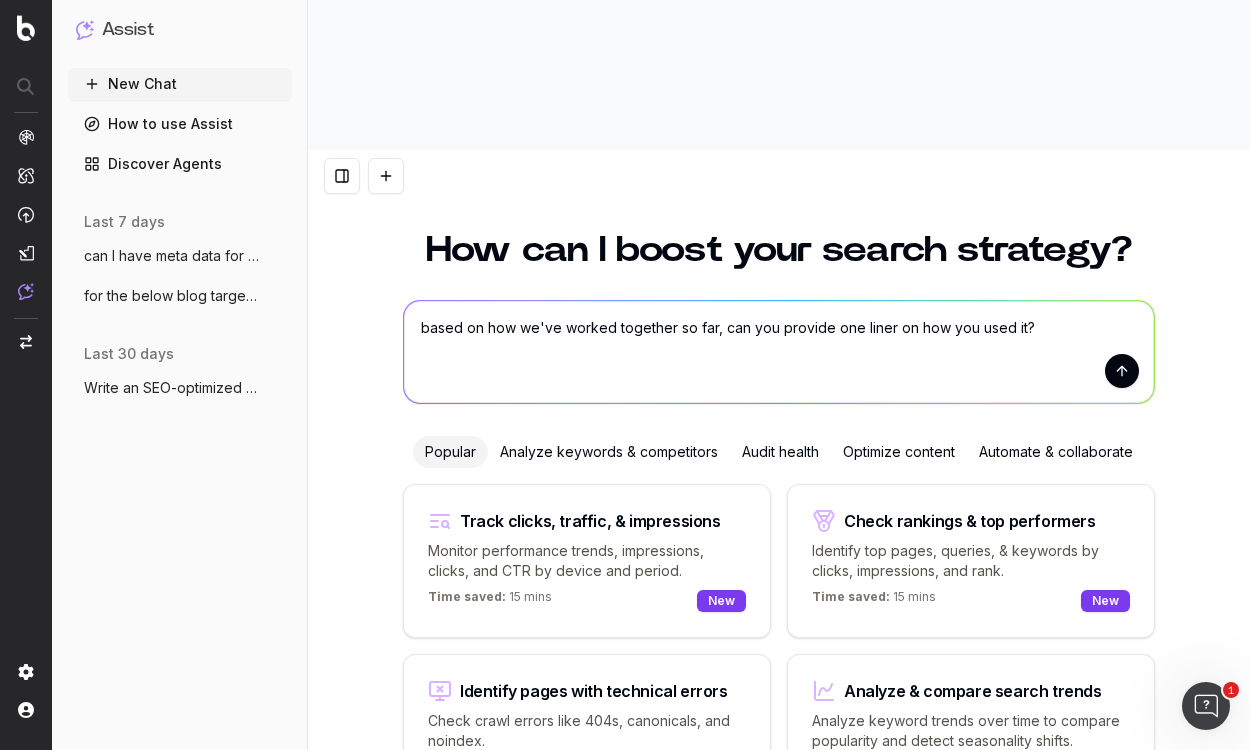 click on "based on how we've worked together so far, can you provide one liner on how you used it?" at bounding box center (779, 352) 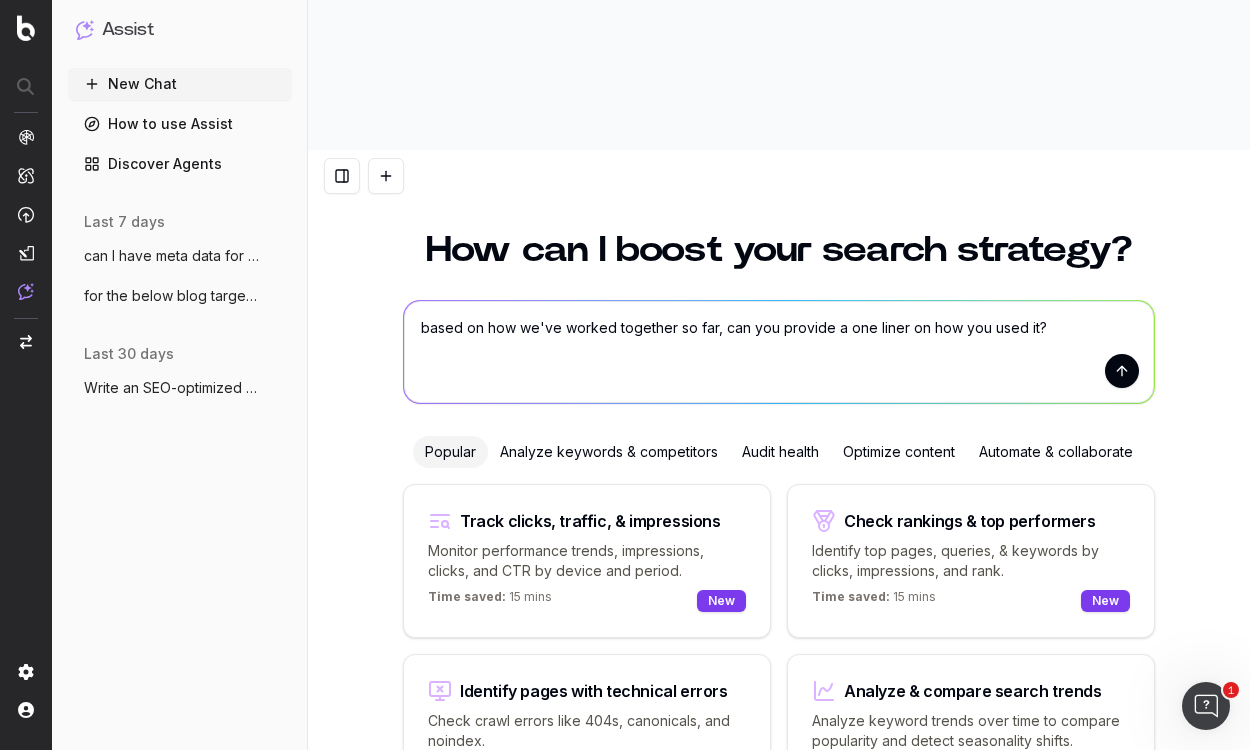 click on "based on how we've worked together so far, can you provide a one liner on how you used it?" at bounding box center (779, 352) 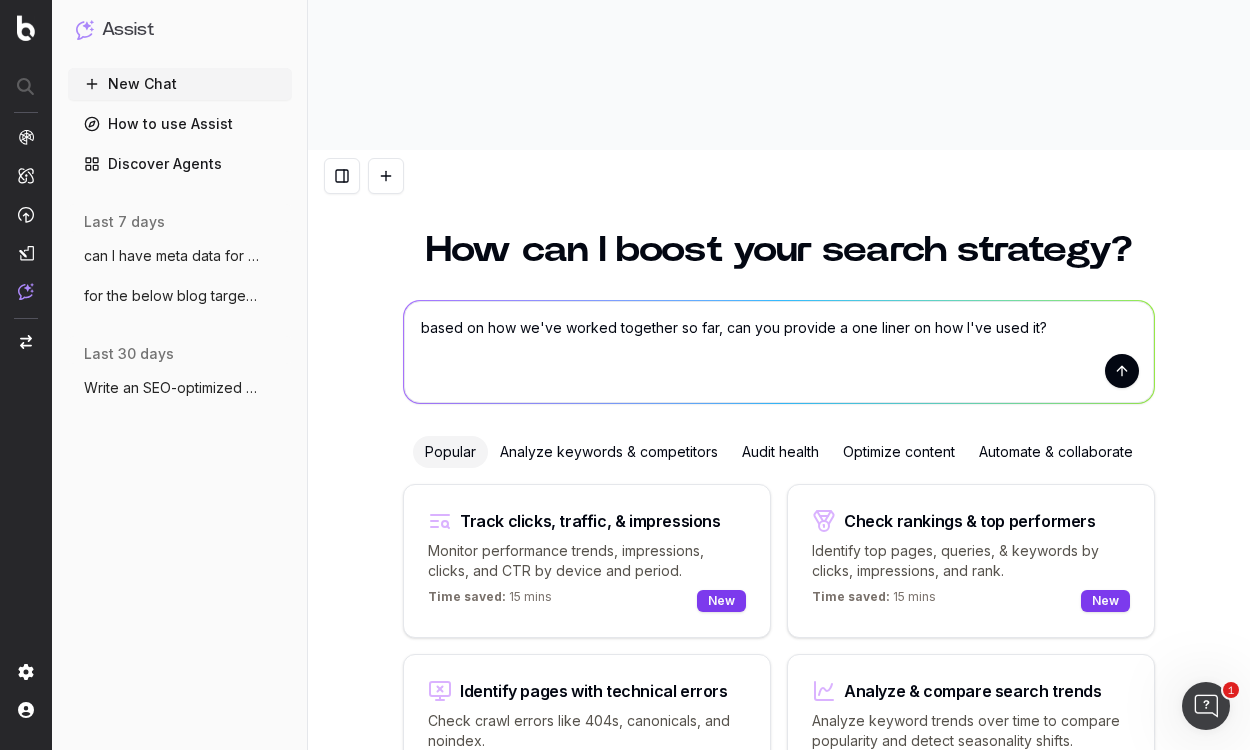 click on "based on how we've worked together so far, can you provide a one liner on how I've used it?" at bounding box center (779, 352) 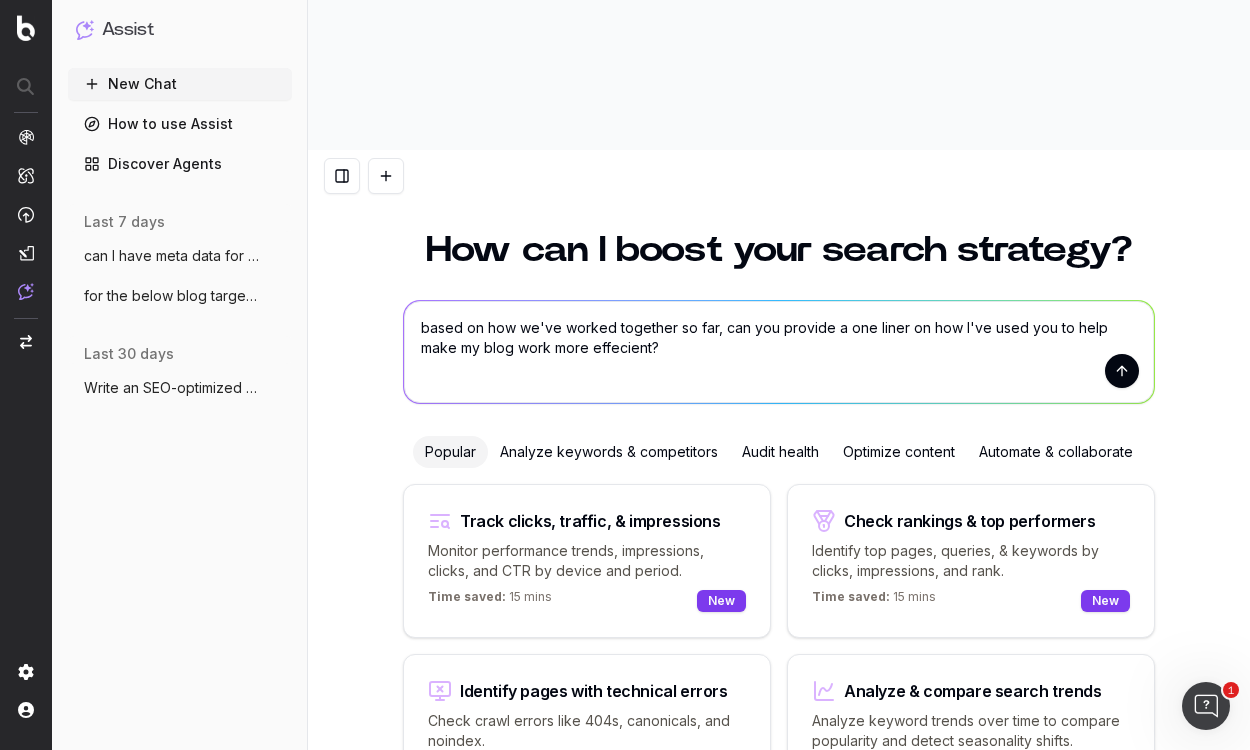 click on "based on how we've worked together so far, can you provide a one liner on how I've used you to help make my blog work more effecient?" at bounding box center [779, 352] 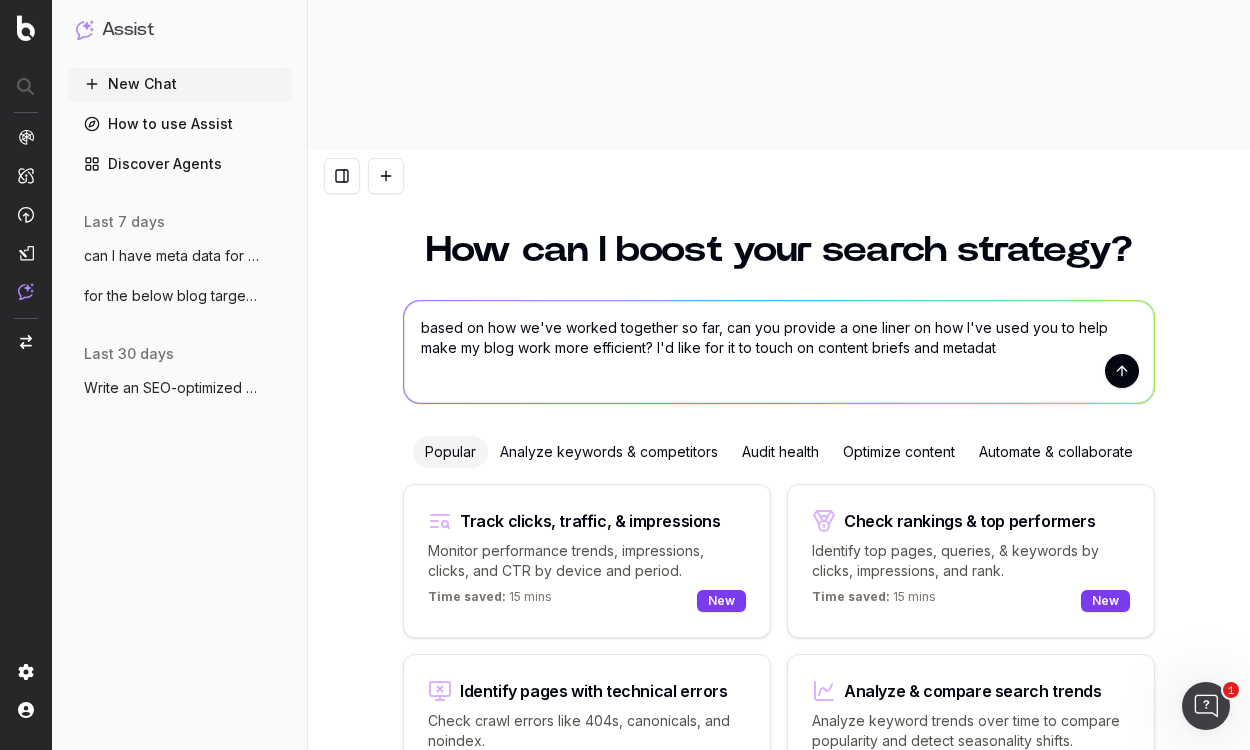 type on "based on how we've worked together so far, can you provide a one liner on how I've used you to help make my blog work more efficient? I'd like for it to touch on content briefs and metadata" 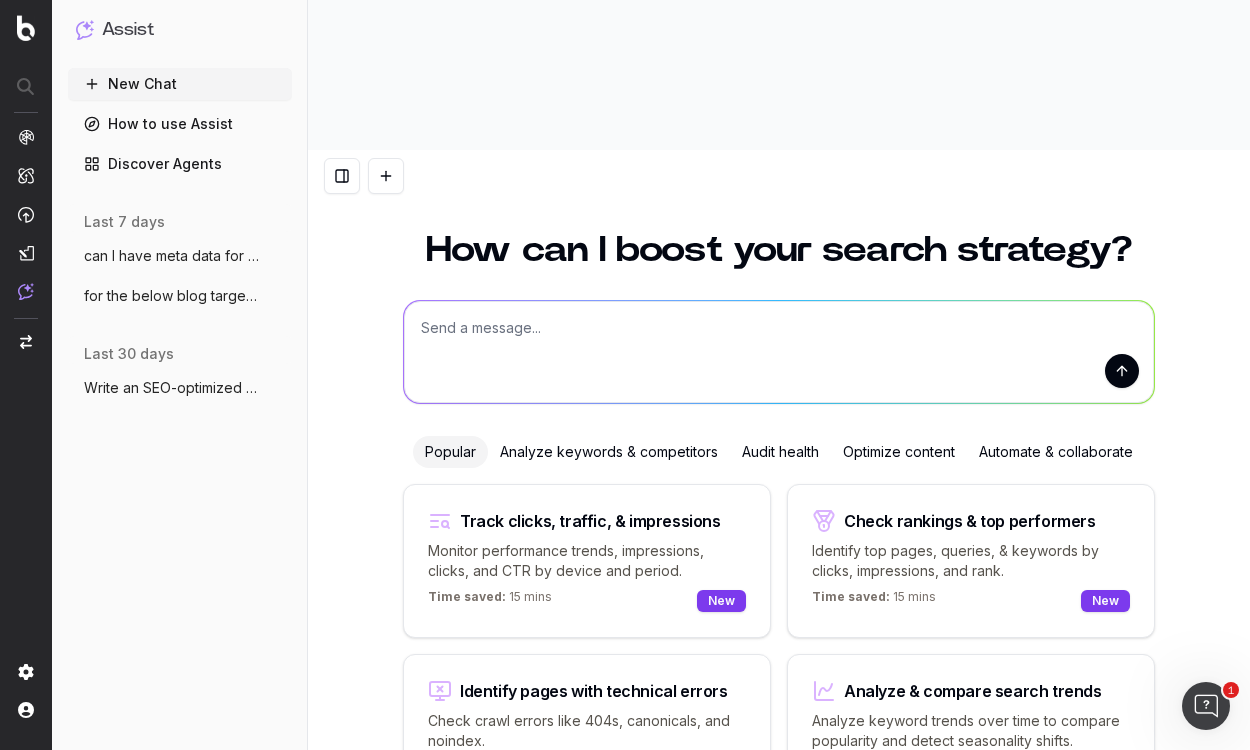 scroll, scrollTop: 0, scrollLeft: 0, axis: both 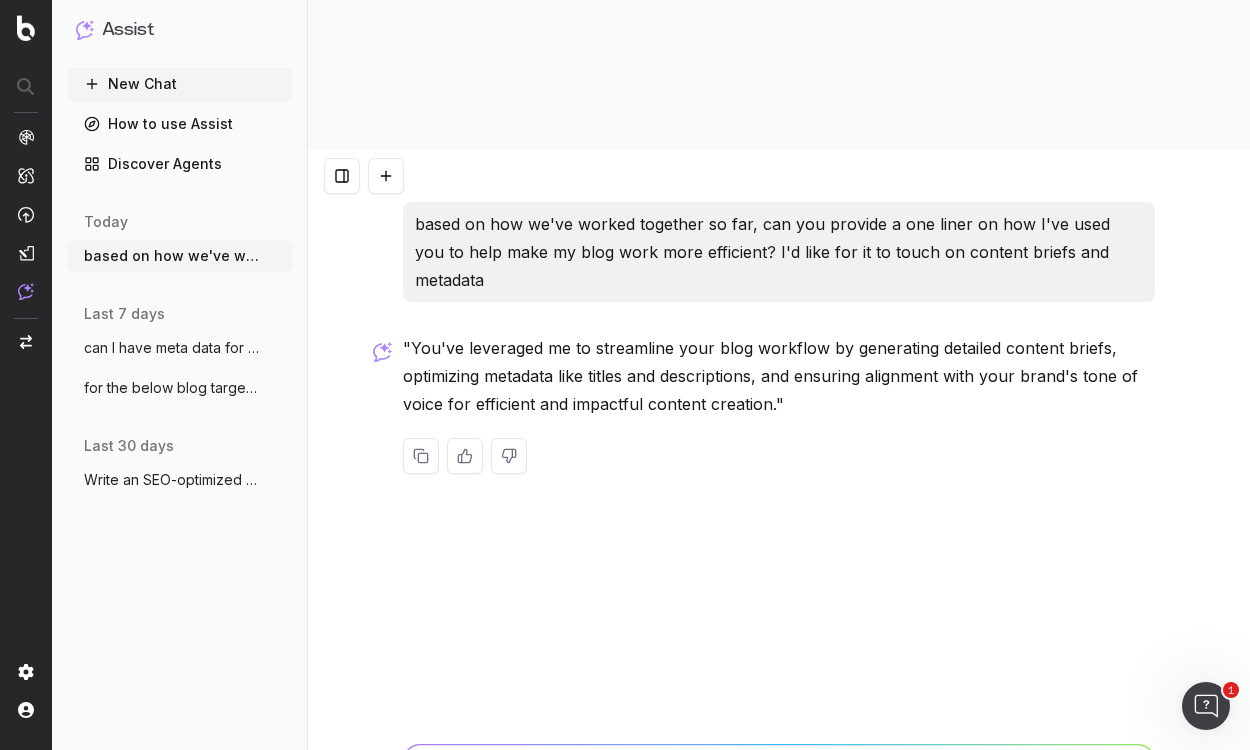 click on "can you write that in firsdt person like it's coming from me" at bounding box center (779, 796) 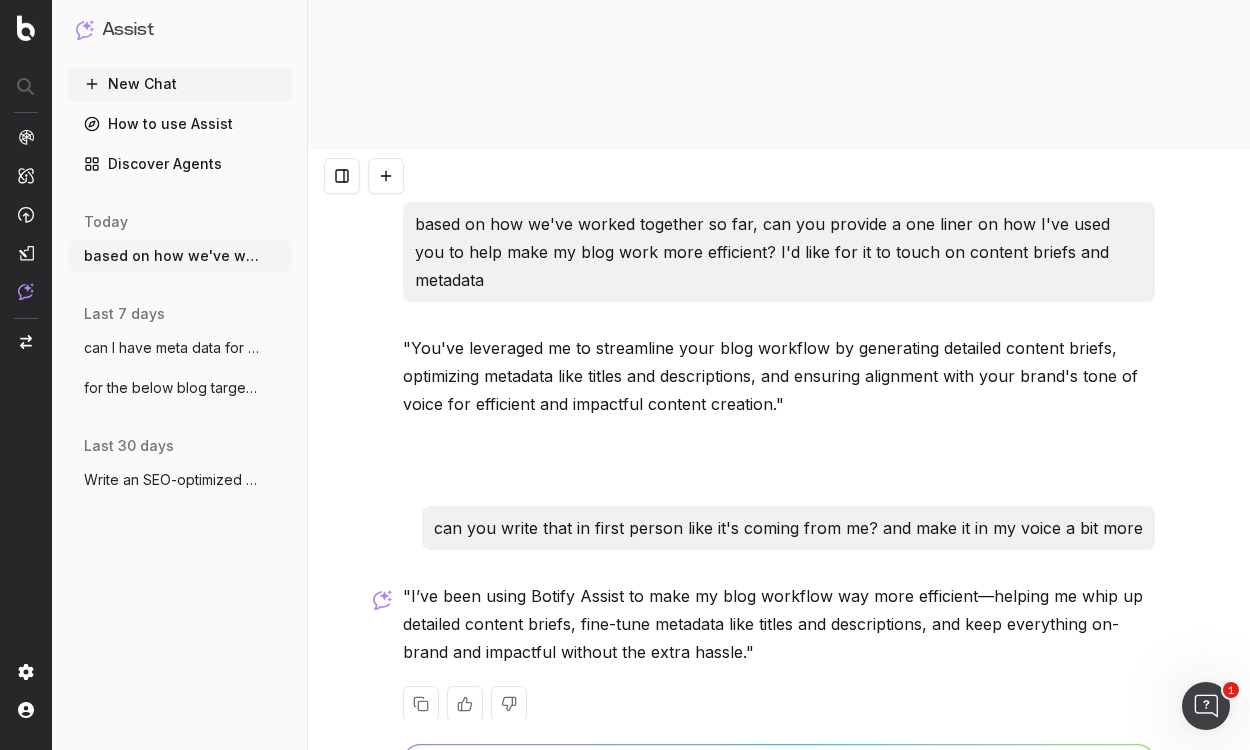 scroll, scrollTop: 6, scrollLeft: 0, axis: vertical 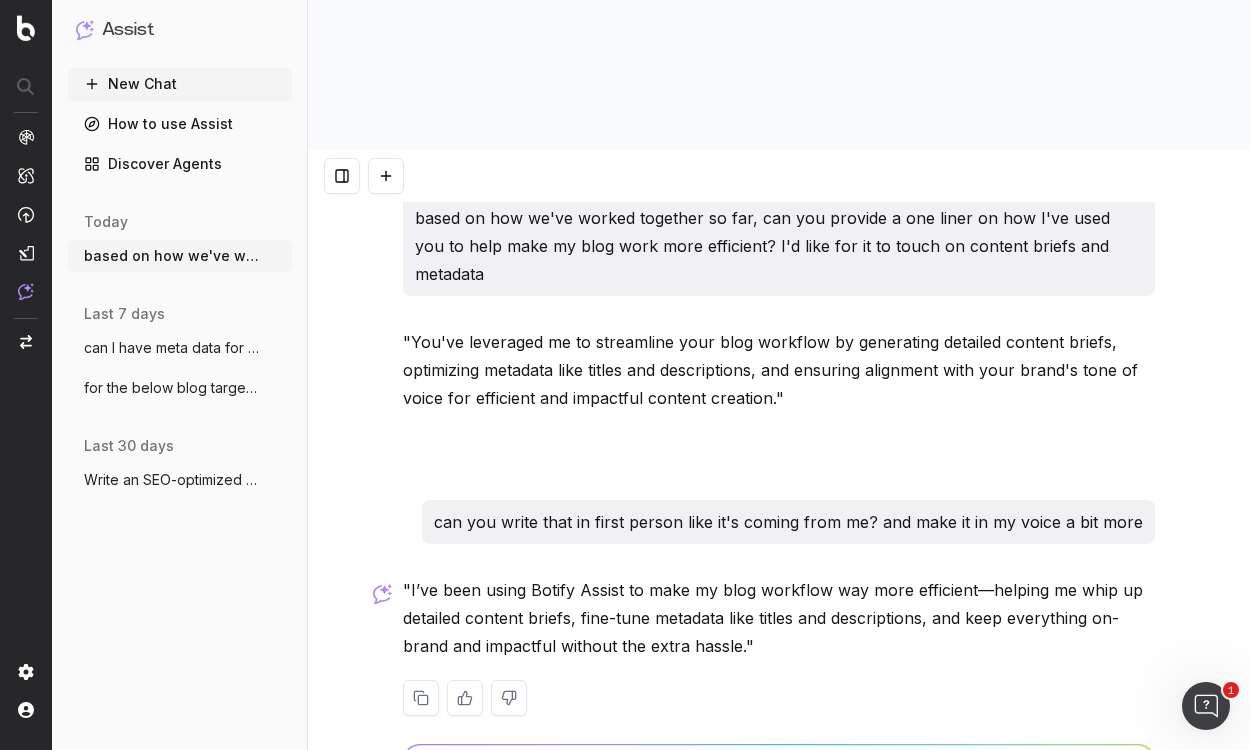 type 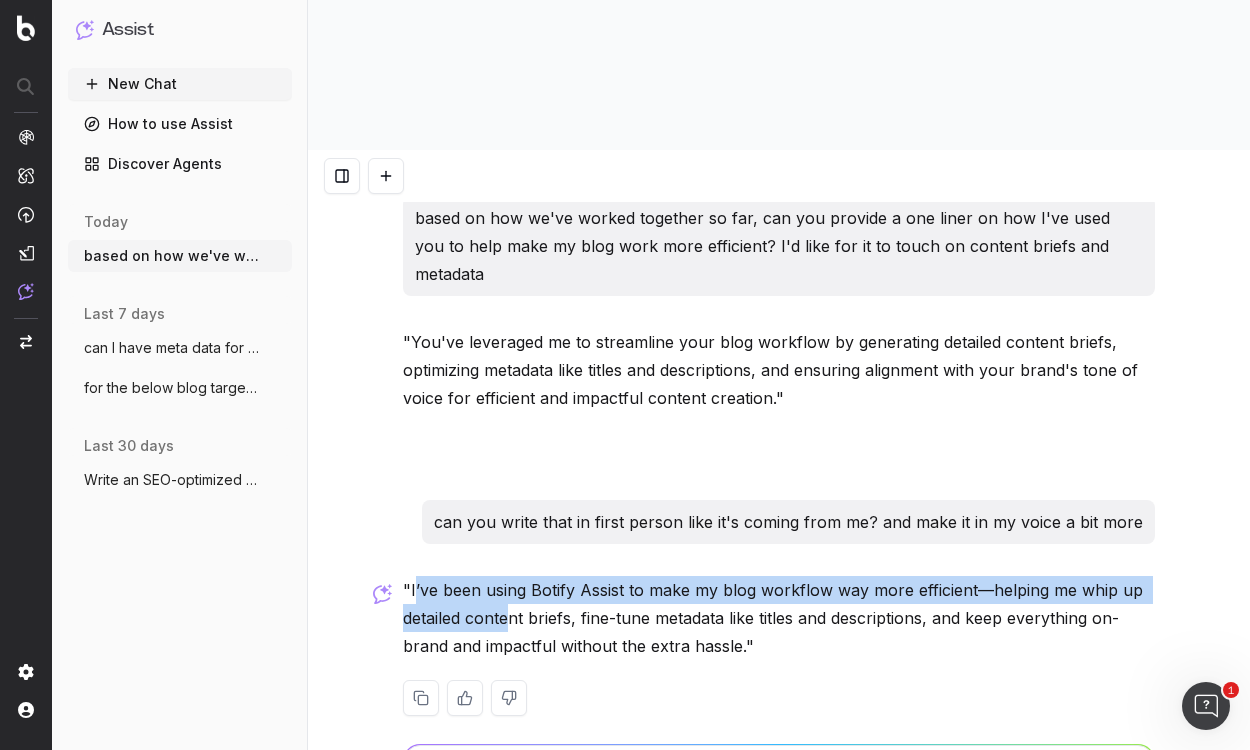 drag, startPoint x: 415, startPoint y: 409, endPoint x: 510, endPoint y: 440, distance: 99.92998 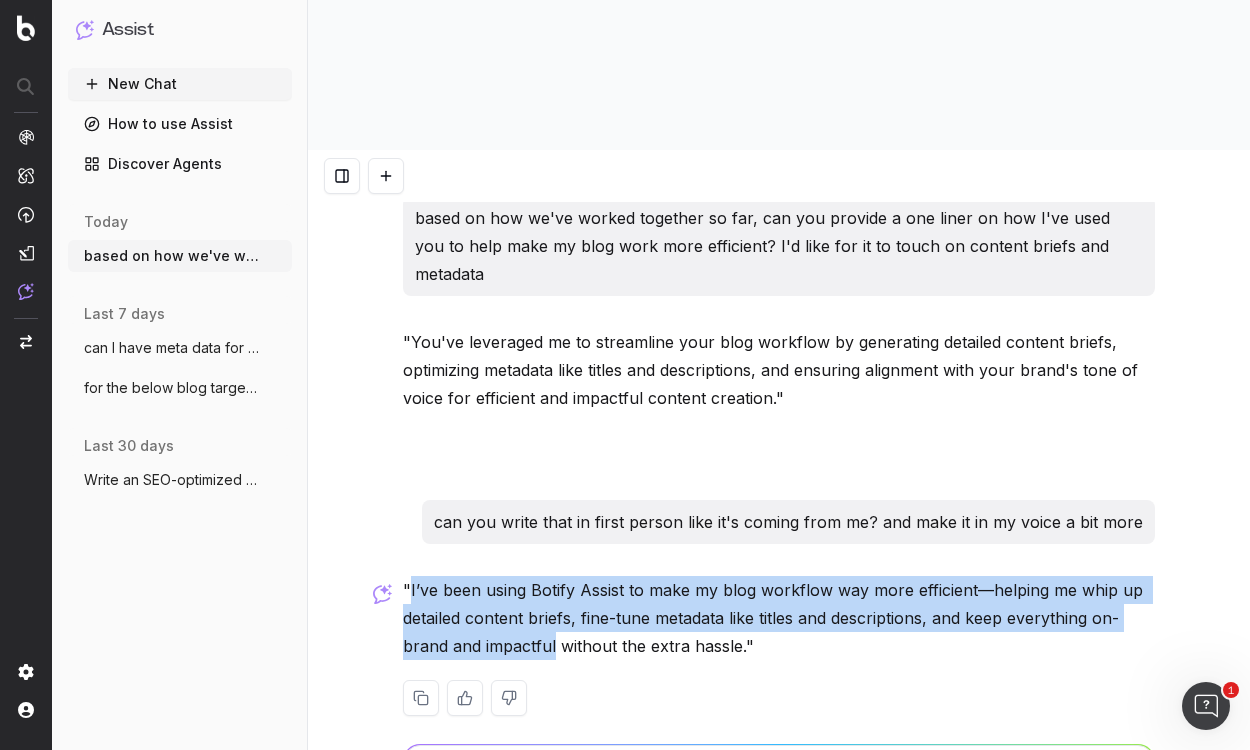 drag, startPoint x: 556, startPoint y: 467, endPoint x: 407, endPoint y: 410, distance: 159.53056 